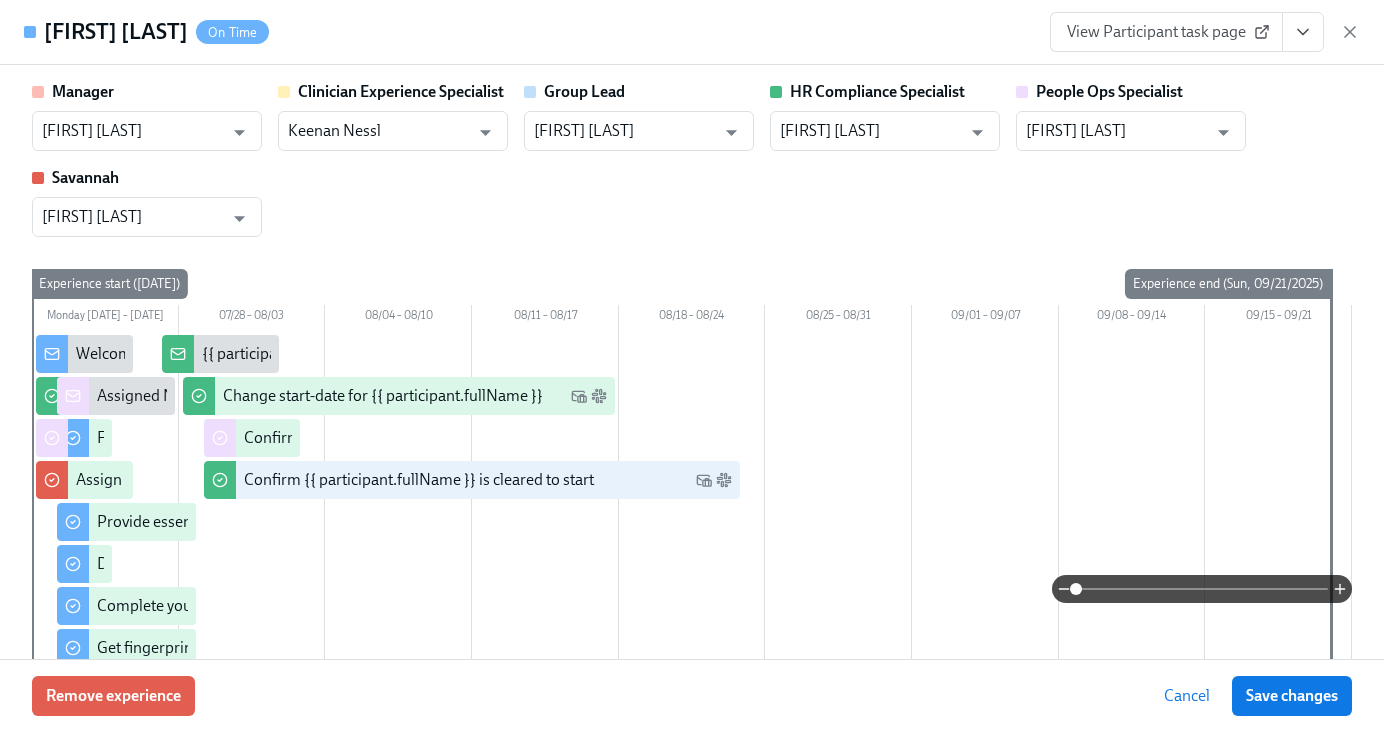 click 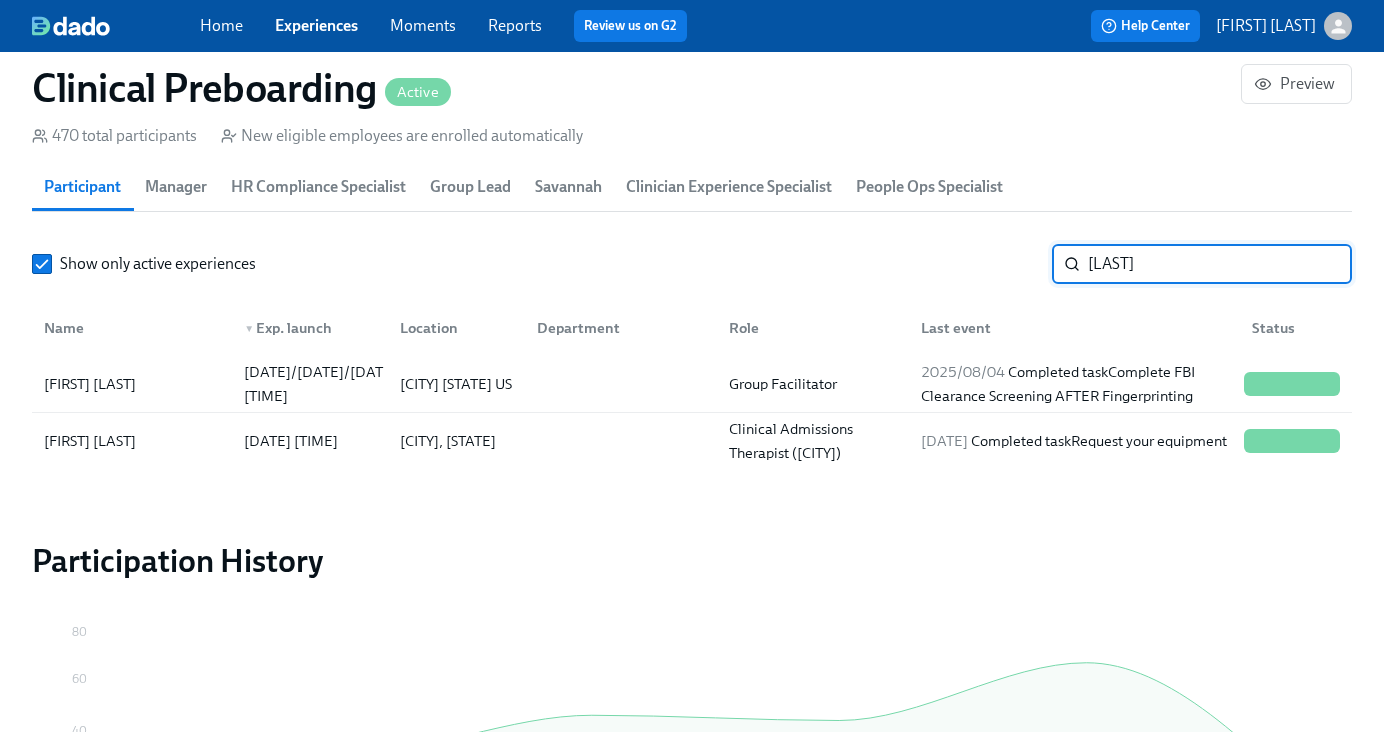 click on "[LAST]" at bounding box center [1220, 264] 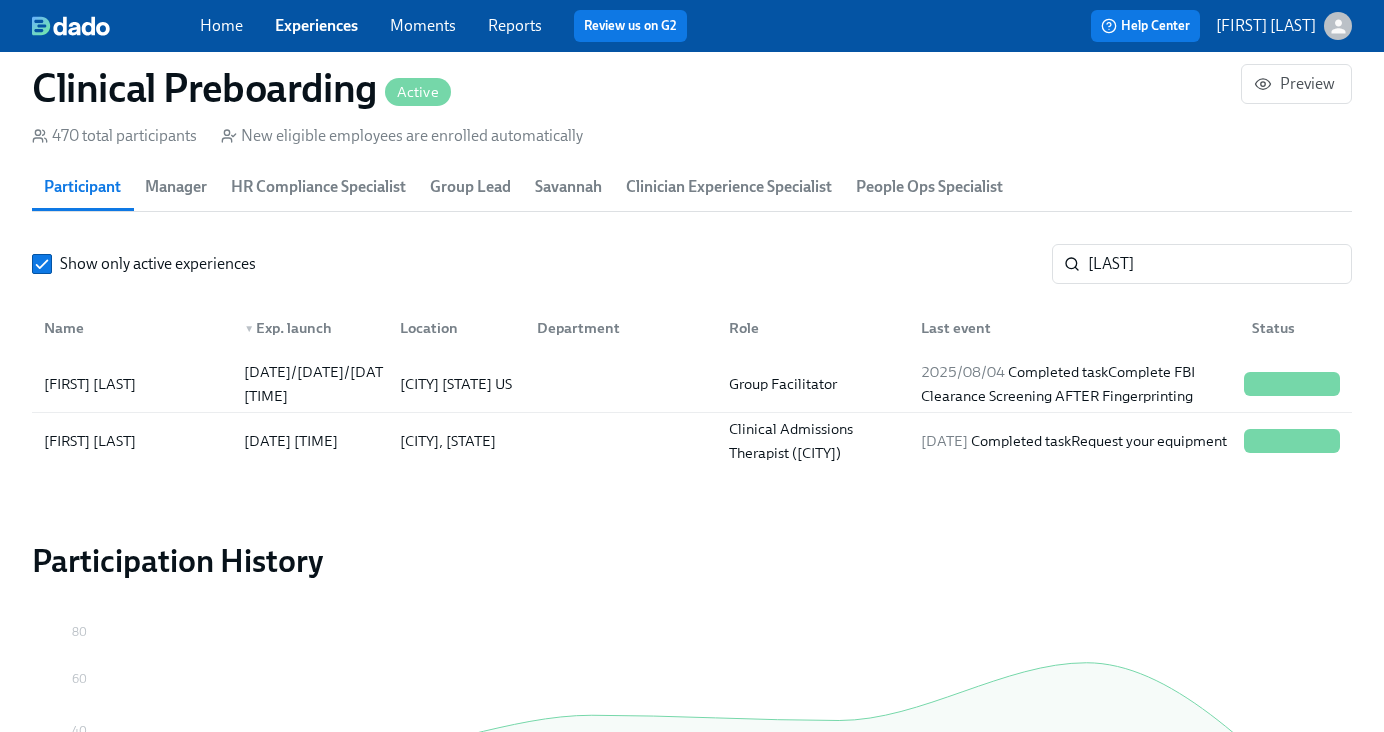 click on "Experiences" at bounding box center (316, 25) 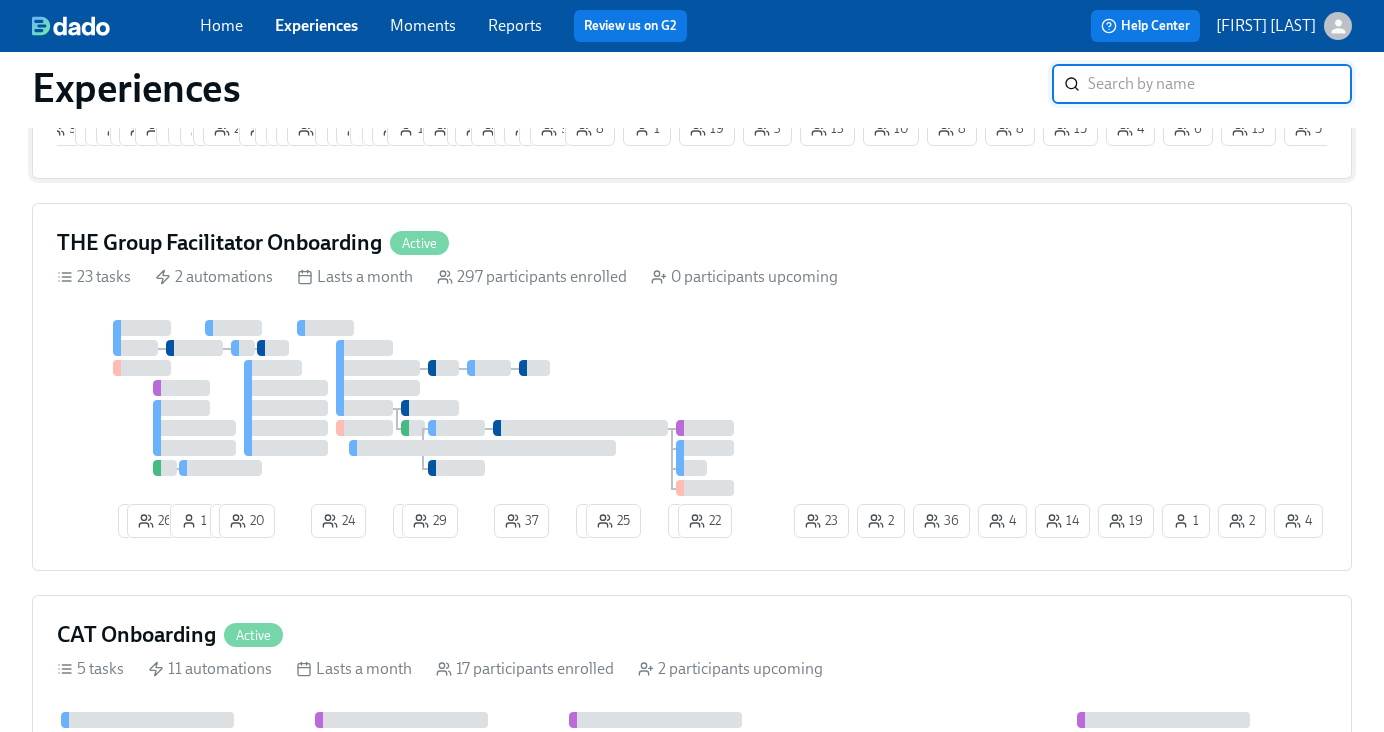 scroll, scrollTop: 1908, scrollLeft: 0, axis: vertical 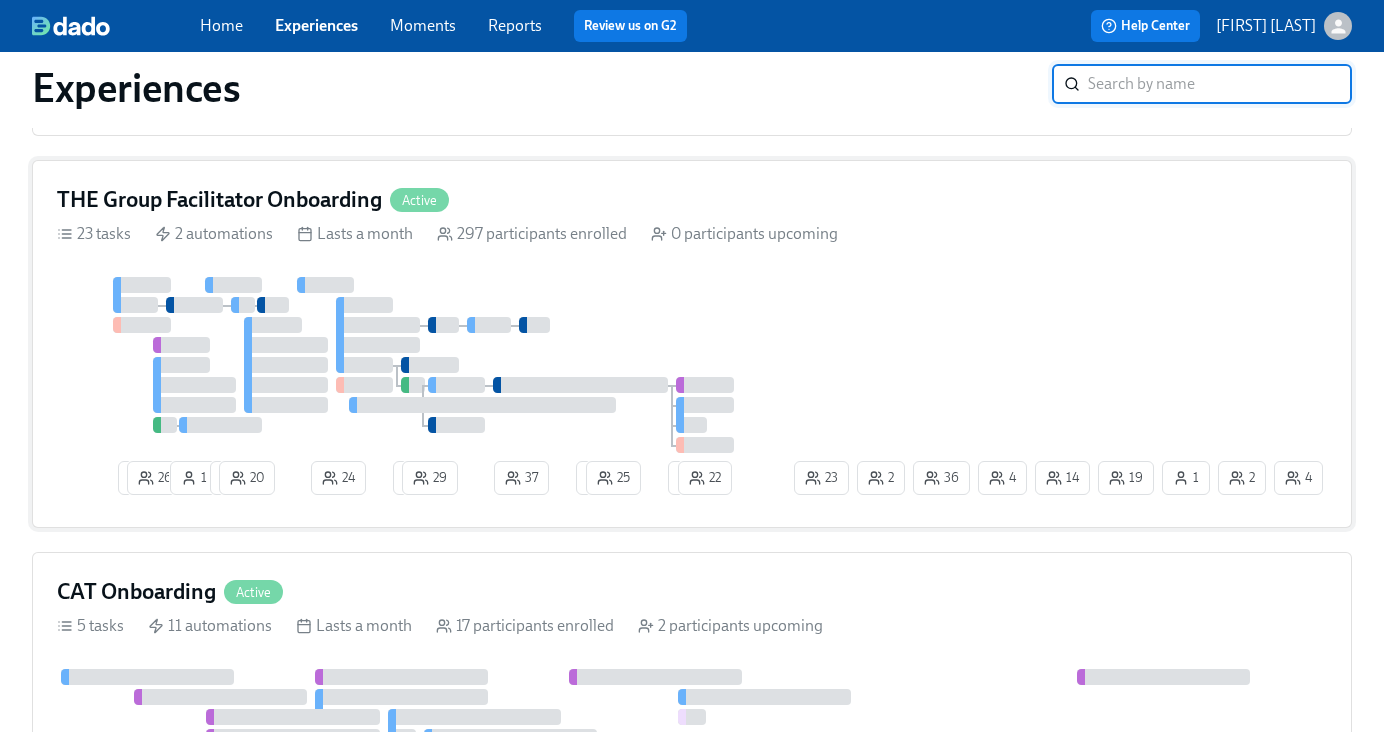 click on "THE Group Facilitator Onboarding" at bounding box center [219, 200] 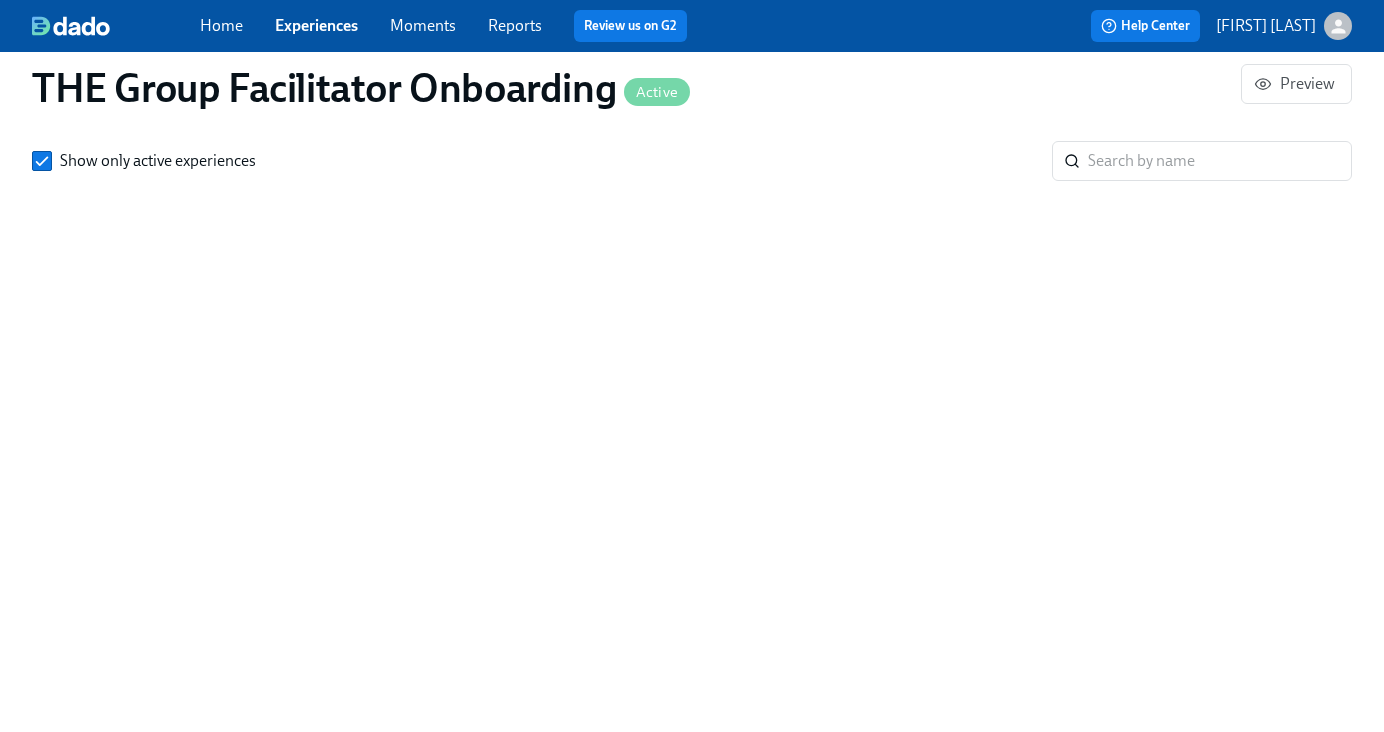 scroll, scrollTop: 0, scrollLeft: 0, axis: both 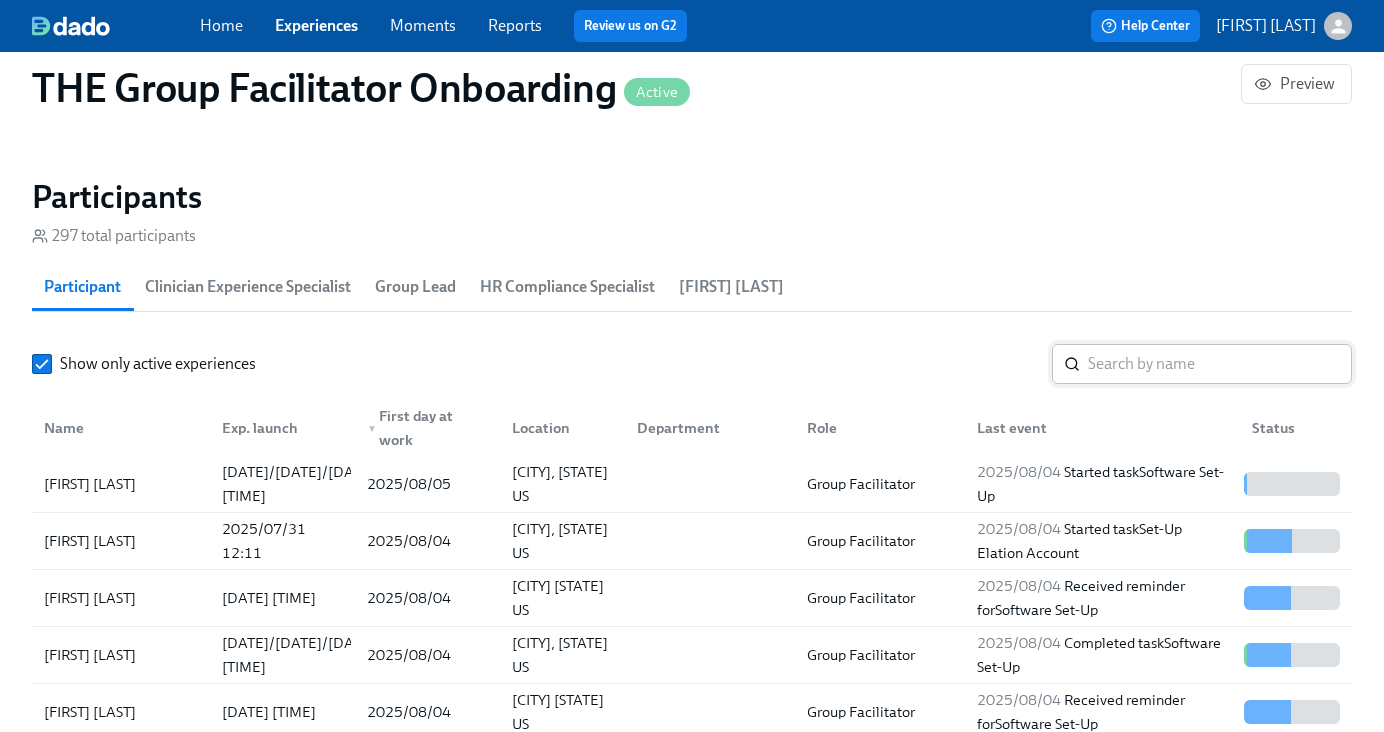 click at bounding box center (1220, 364) 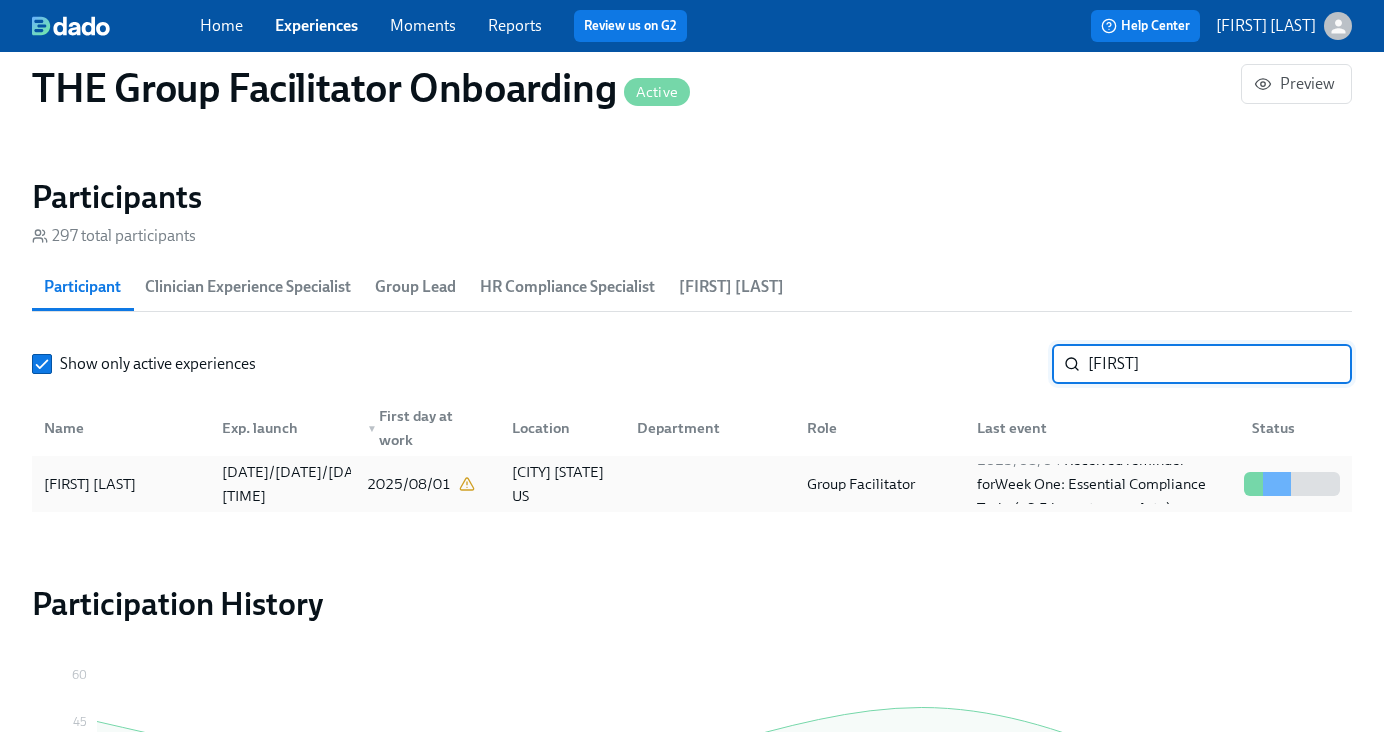 type on "[FIRST]" 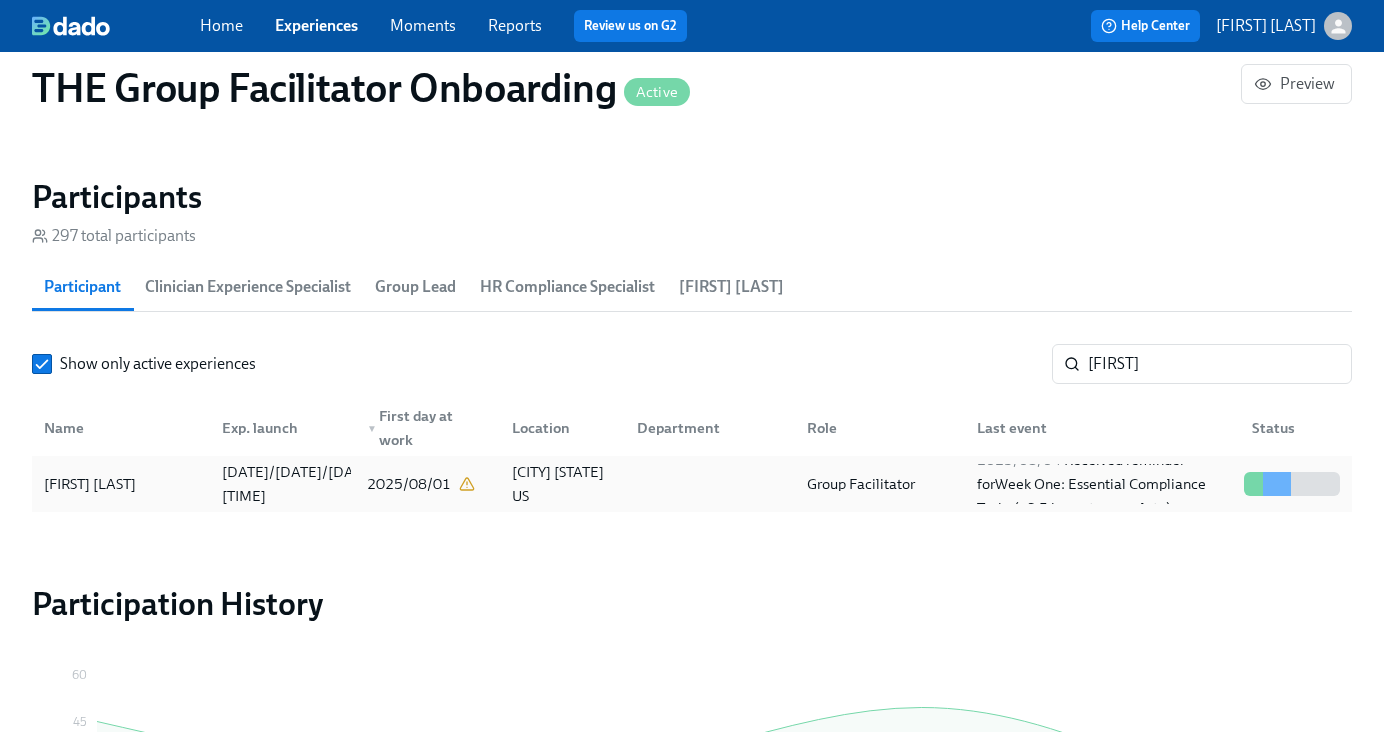 click at bounding box center [706, 484] 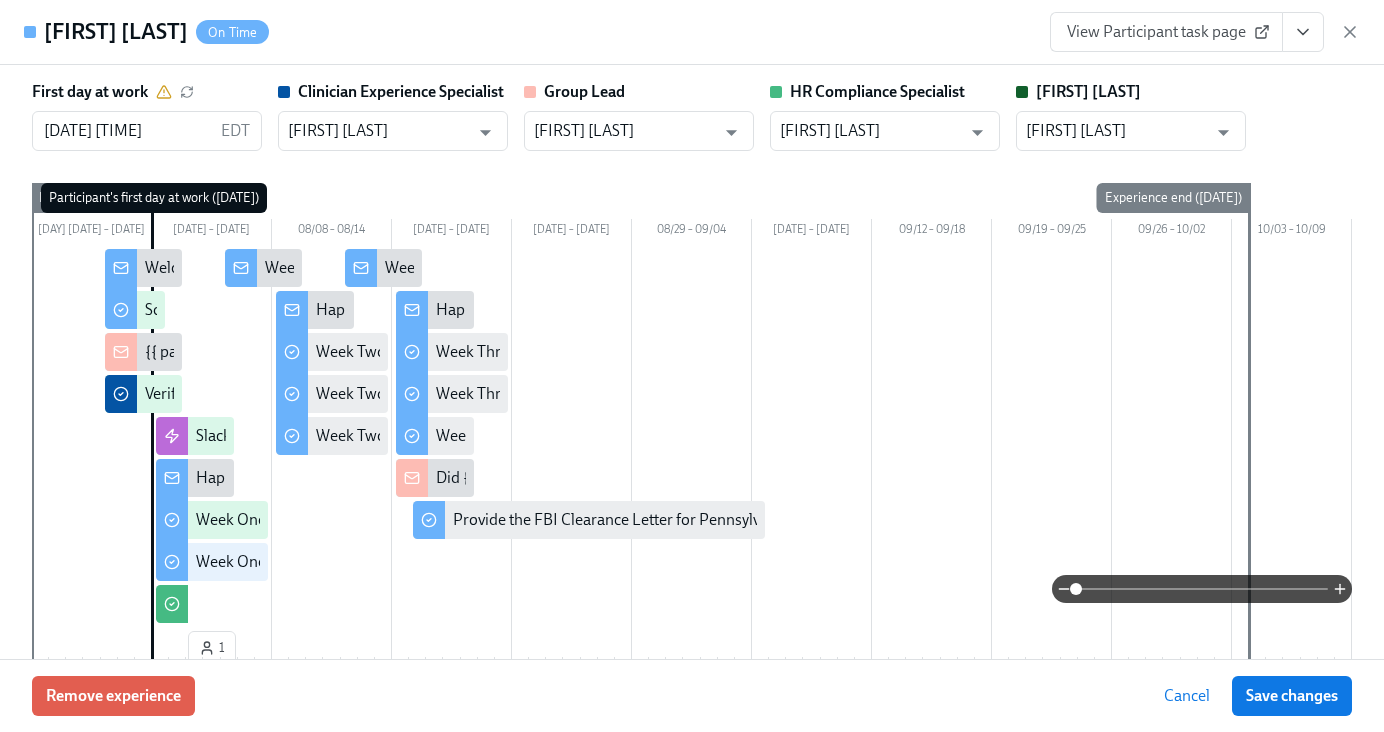 click 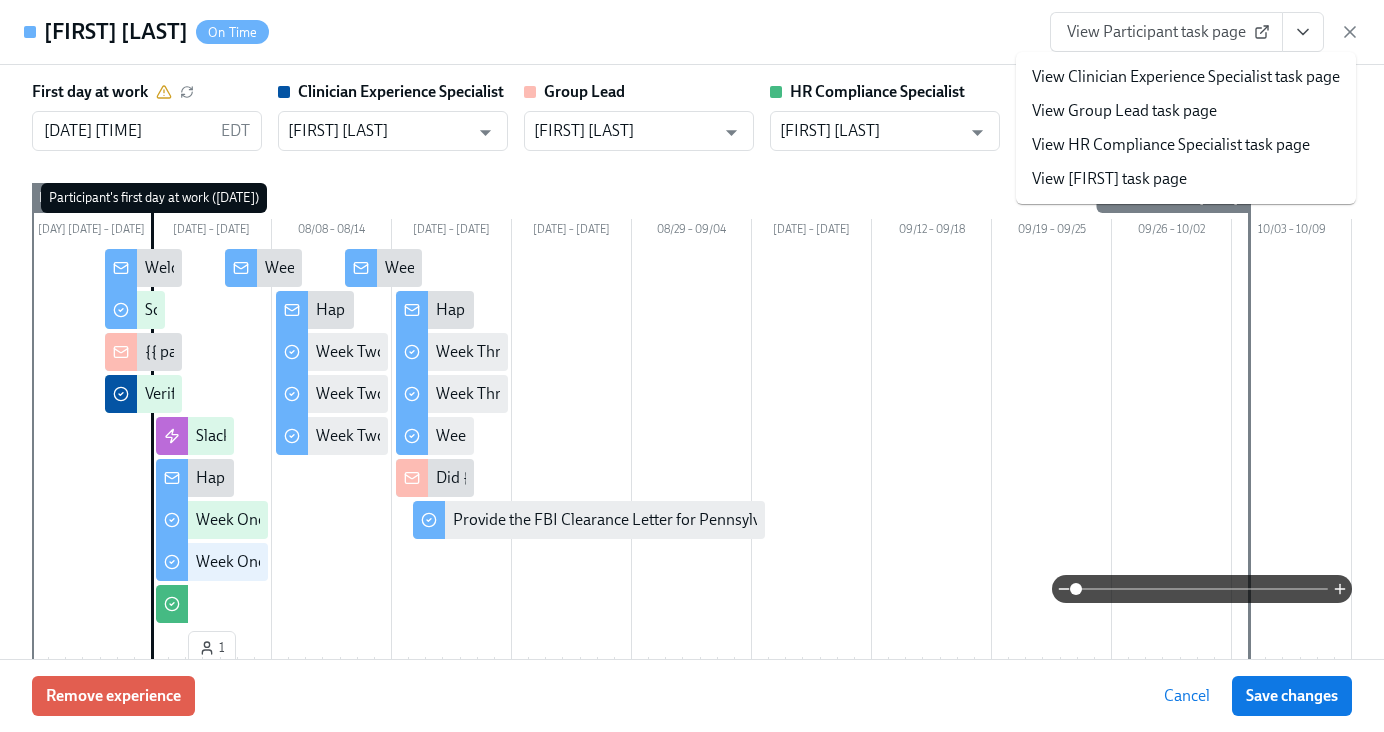 click on "View HR Compliance Specialist task page" at bounding box center [1171, 145] 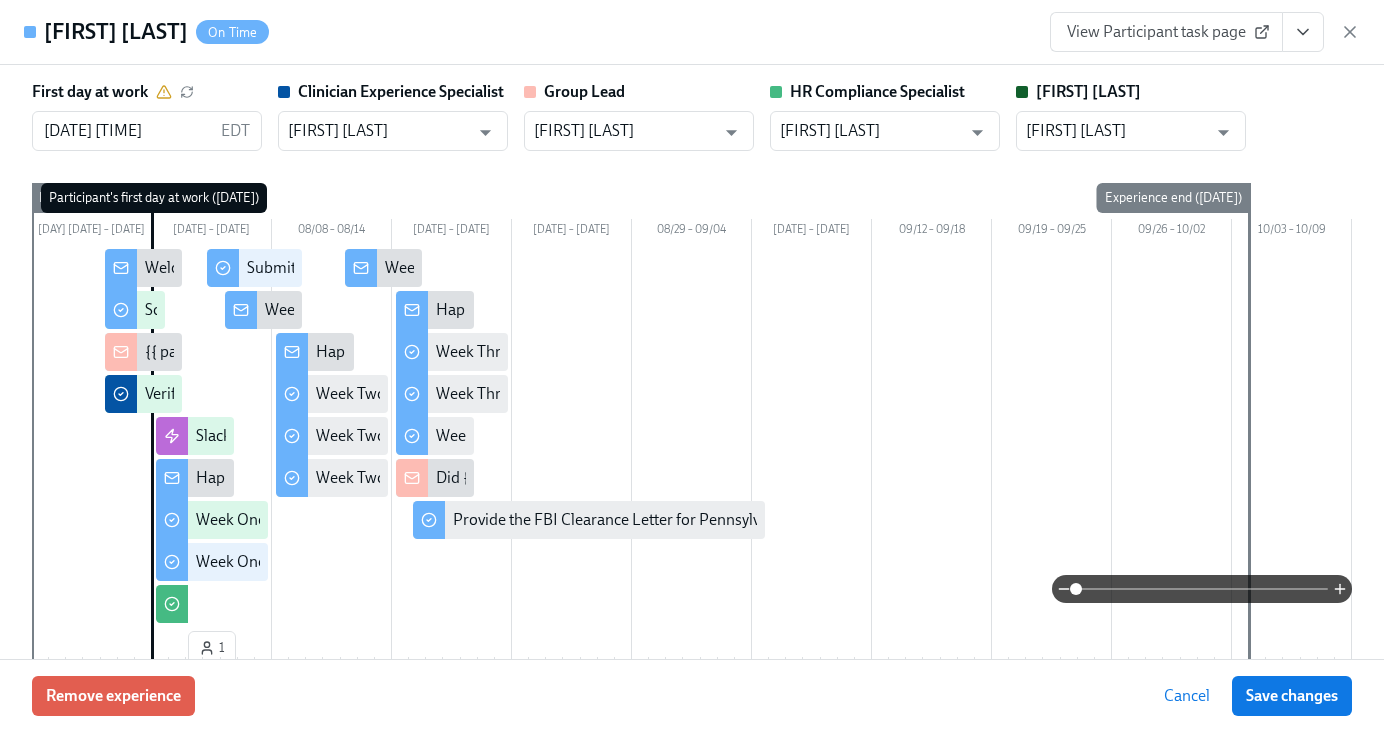 scroll, scrollTop: 0, scrollLeft: 28684, axis: horizontal 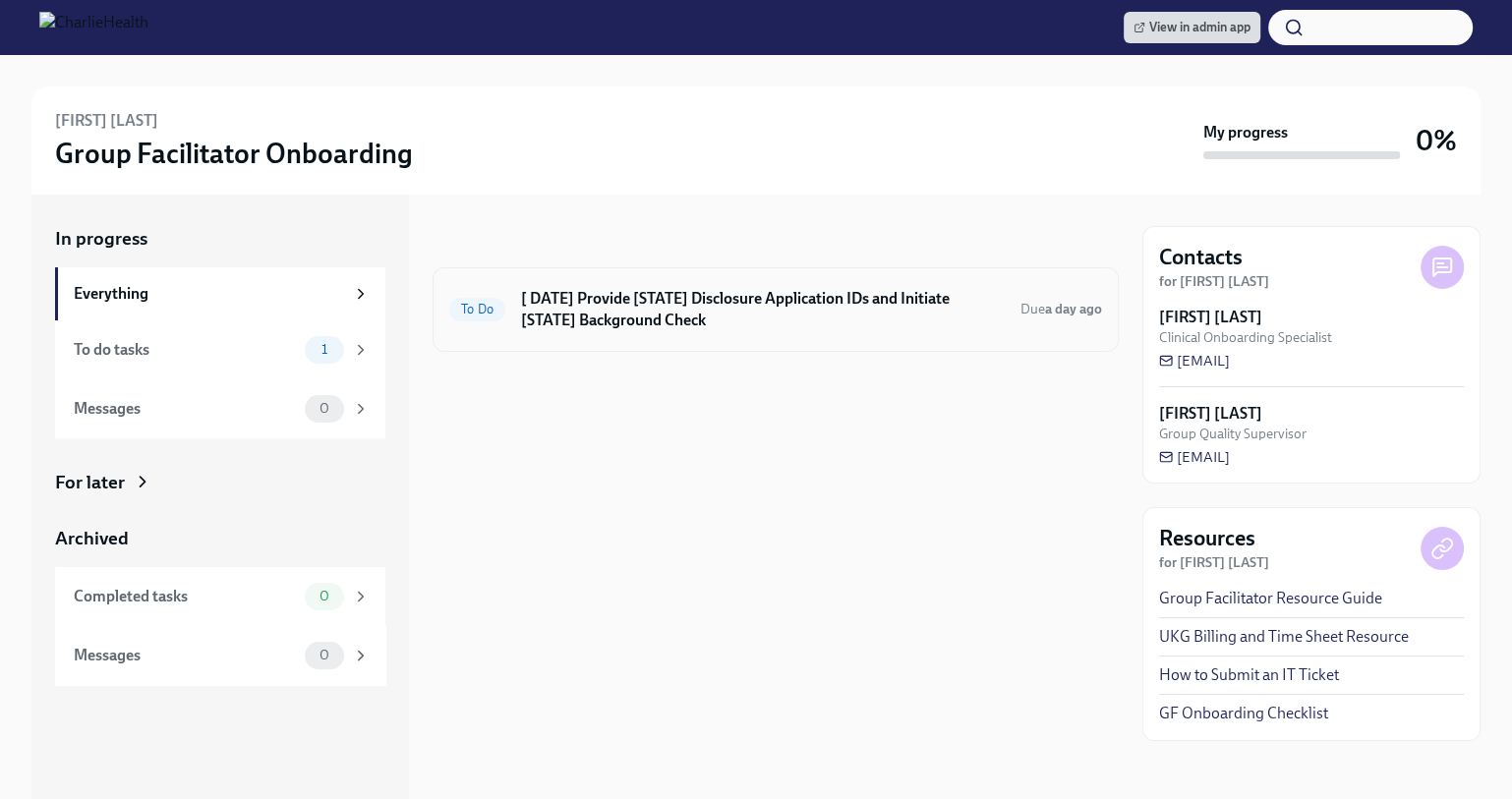 click on "[ DATE] Provide [STATE] Disclosure Application IDs and Initiate [STATE] Background Check" at bounding box center (763, 310) 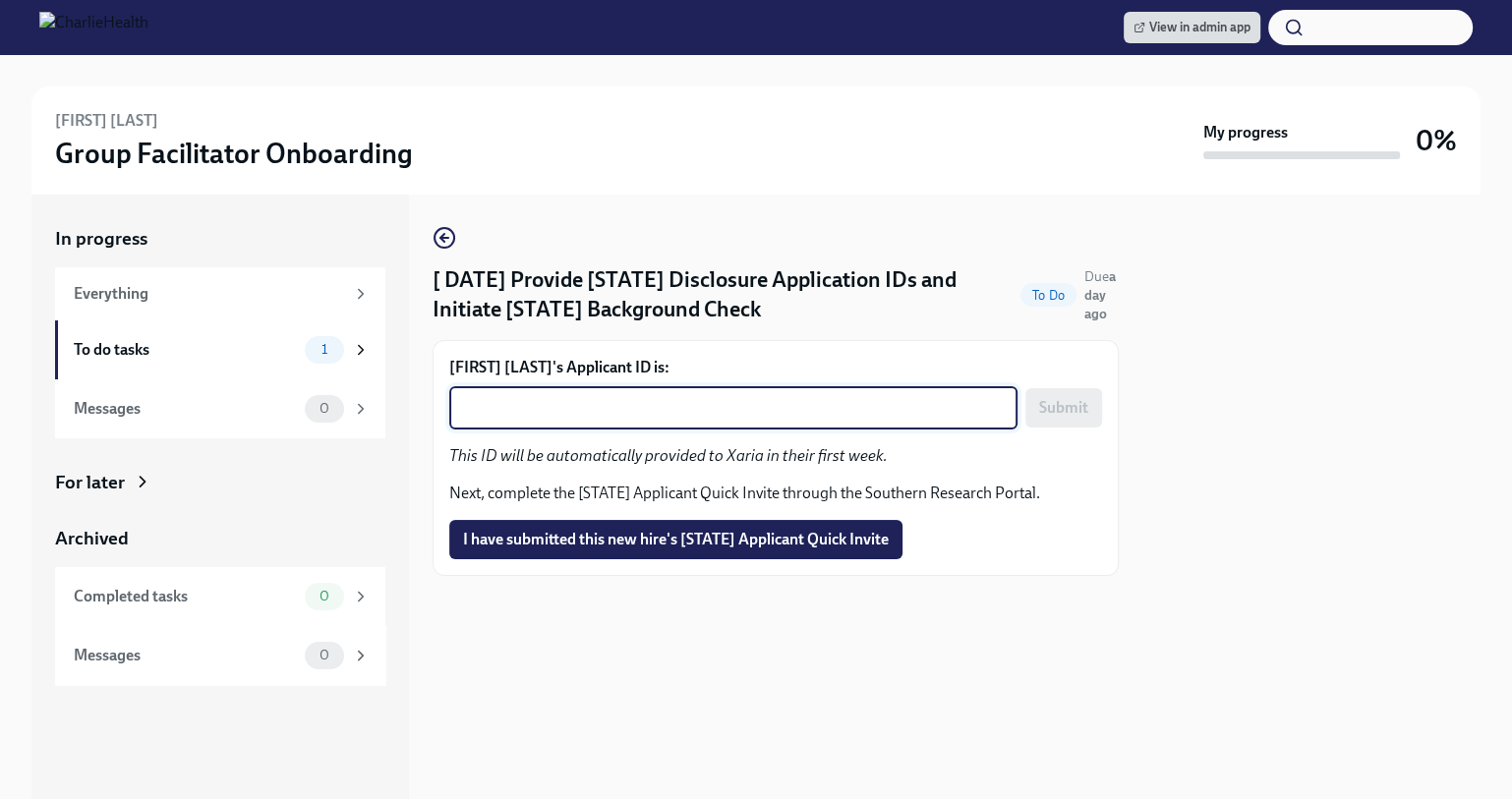 click on "[FIRST] [LAST]'s Applicant ID is:" at bounding box center [733, 408] 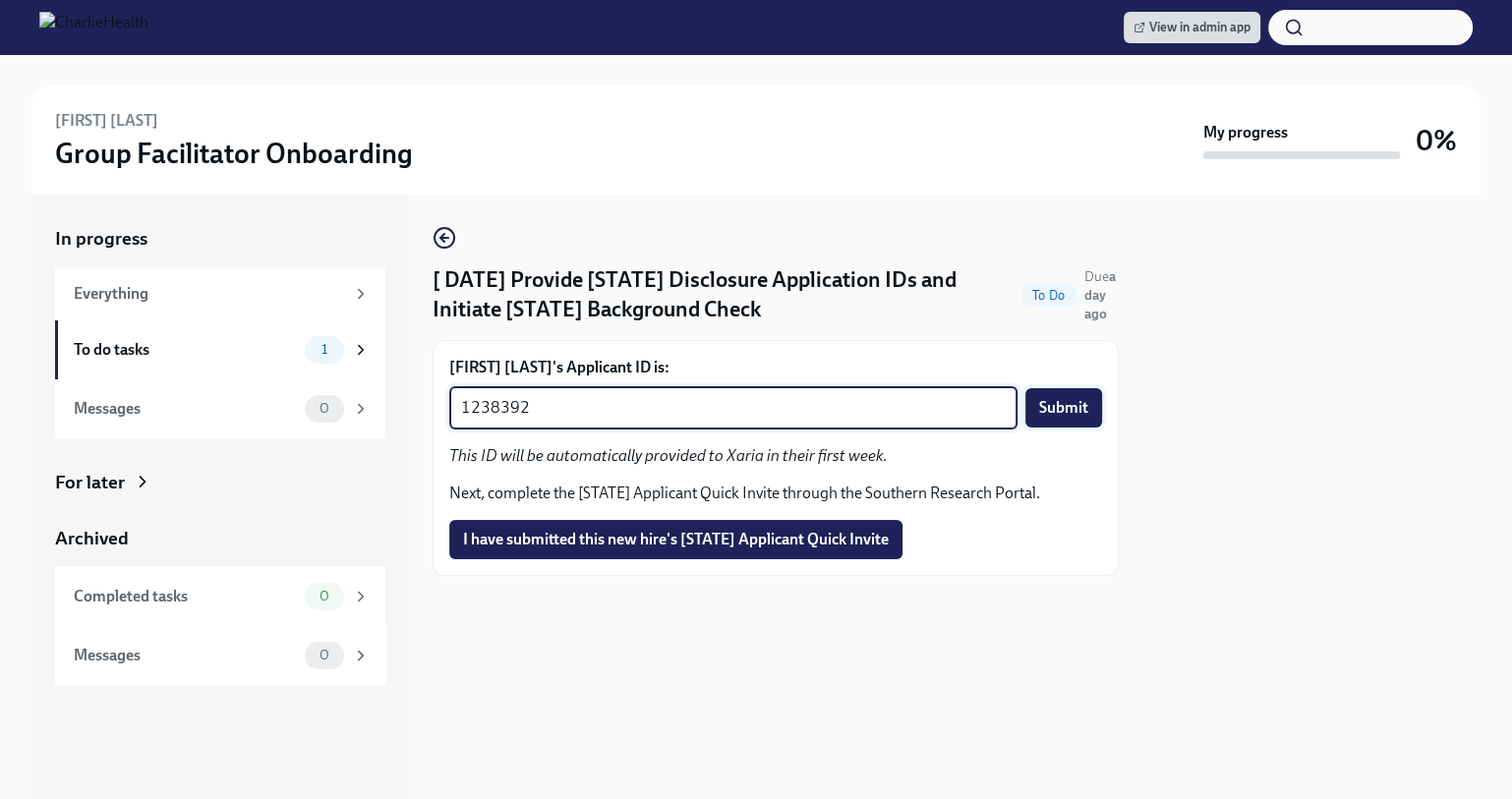 type on "1238392" 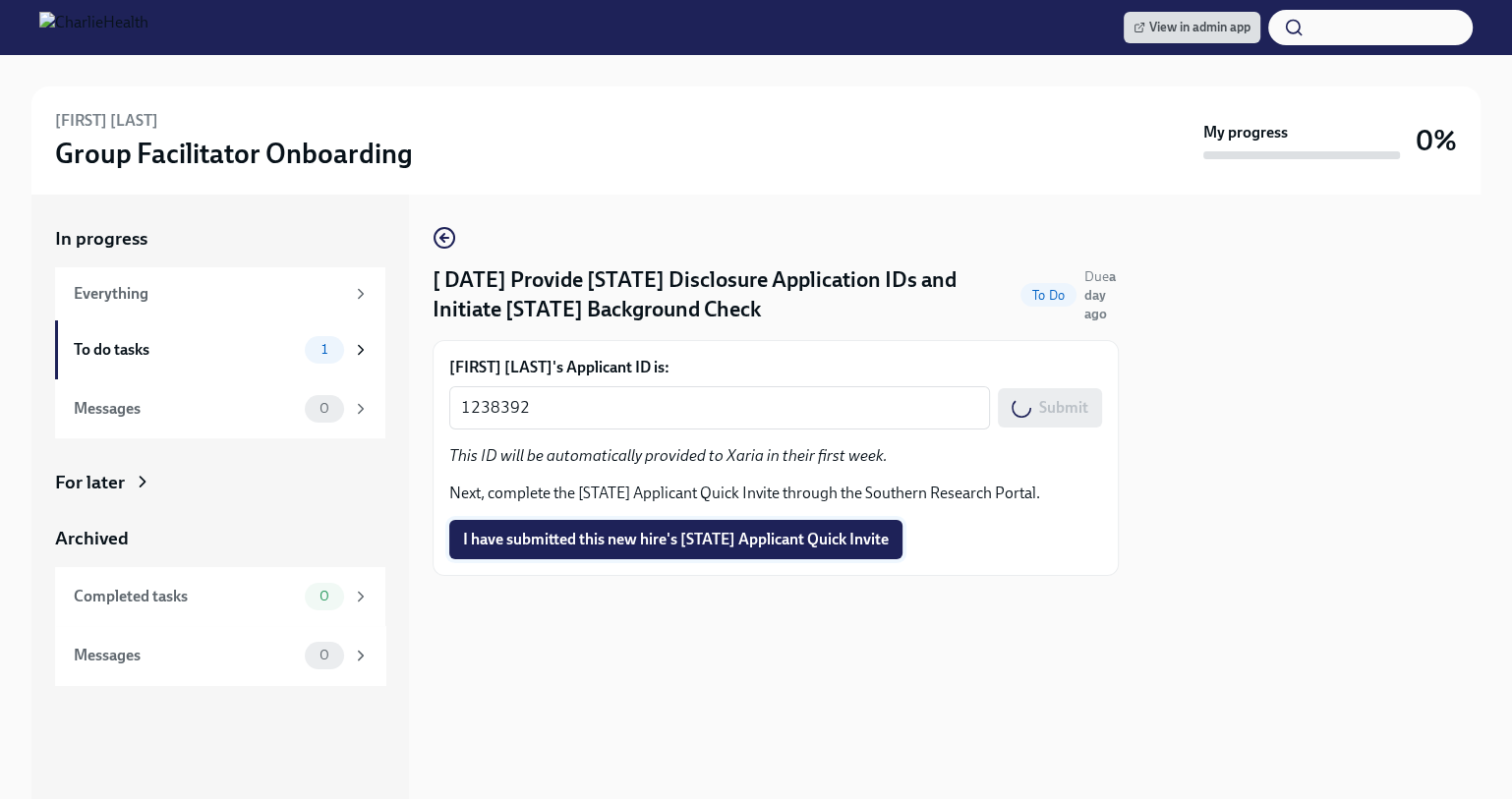 click on "I have submitted this new hire's [STATE] Applicant Quick Invite" at bounding box center [675, 540] 